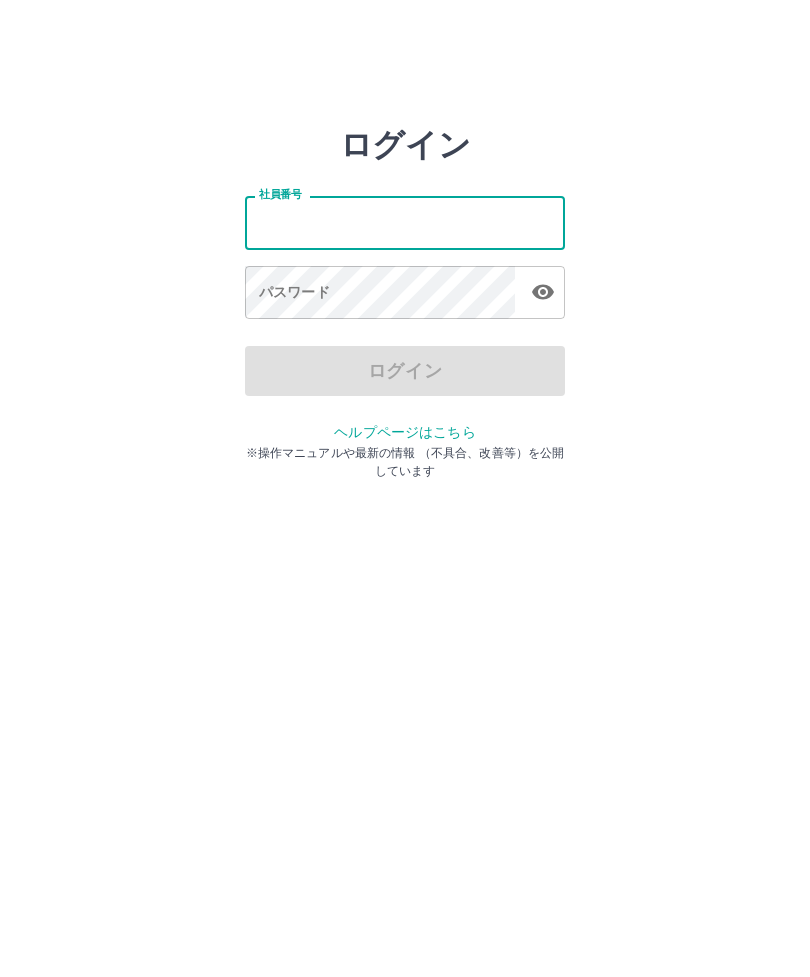 scroll, scrollTop: 0, scrollLeft: 0, axis: both 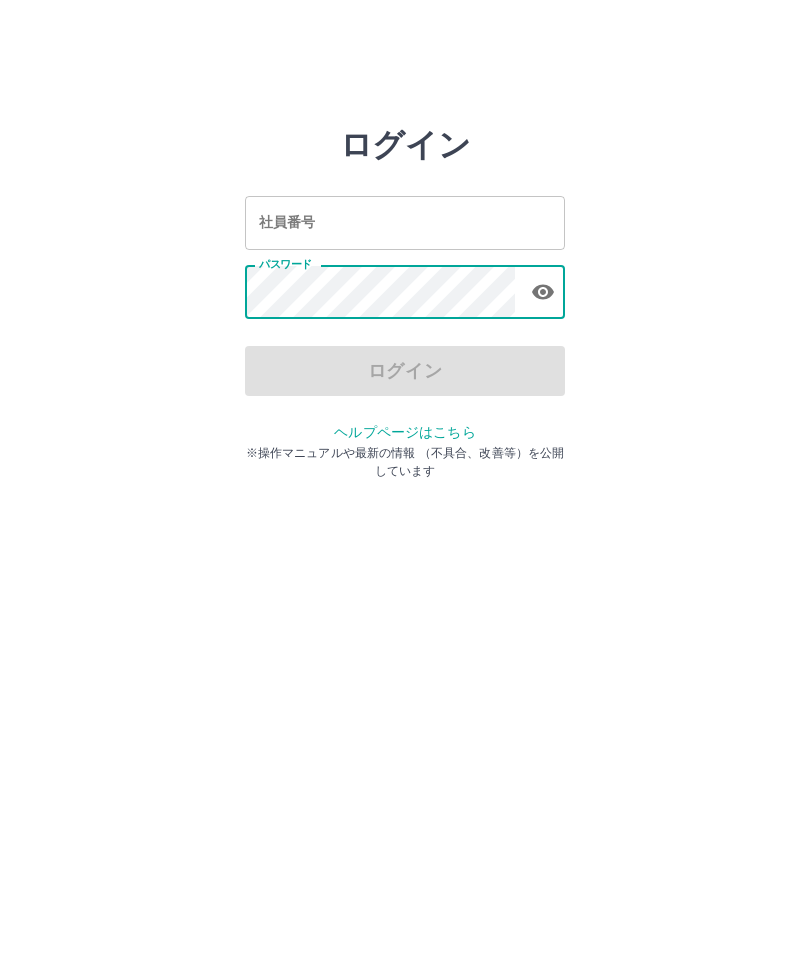 click on "社員番号 社員番号" at bounding box center [405, 222] 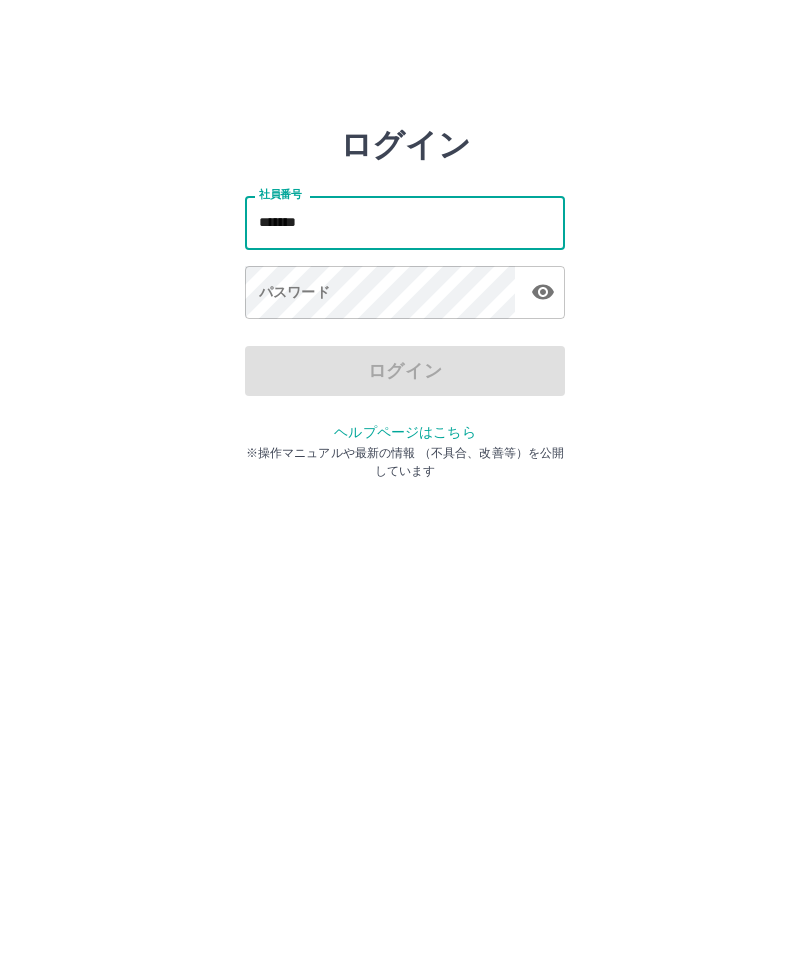 type on "*******" 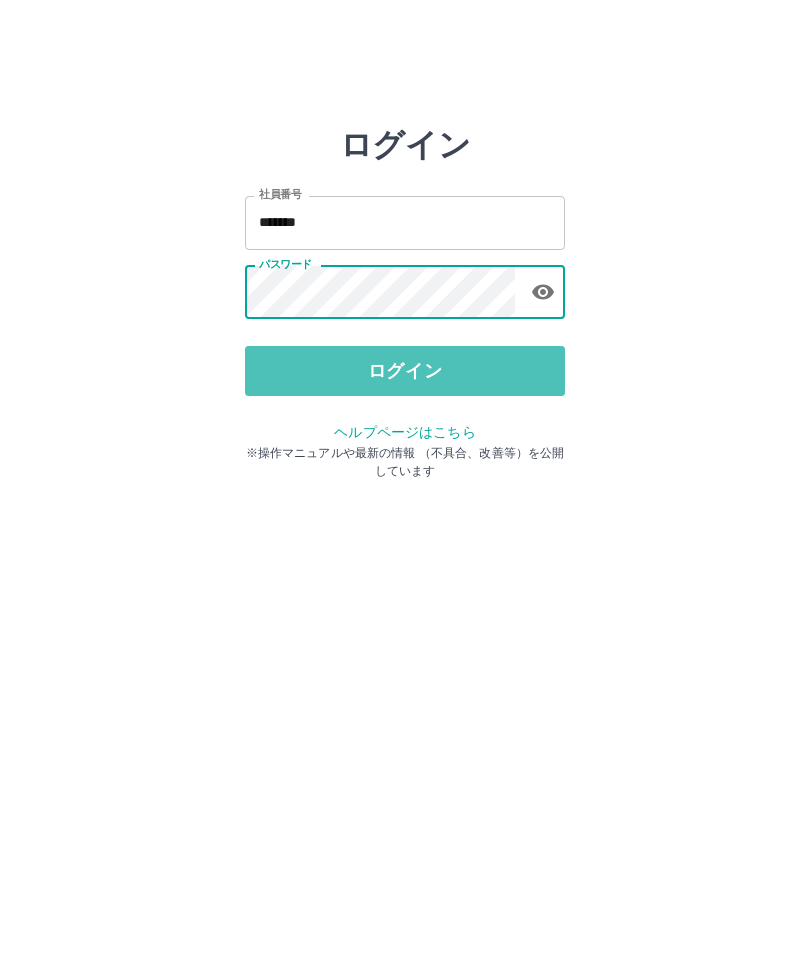 click on "ログイン" at bounding box center (405, 371) 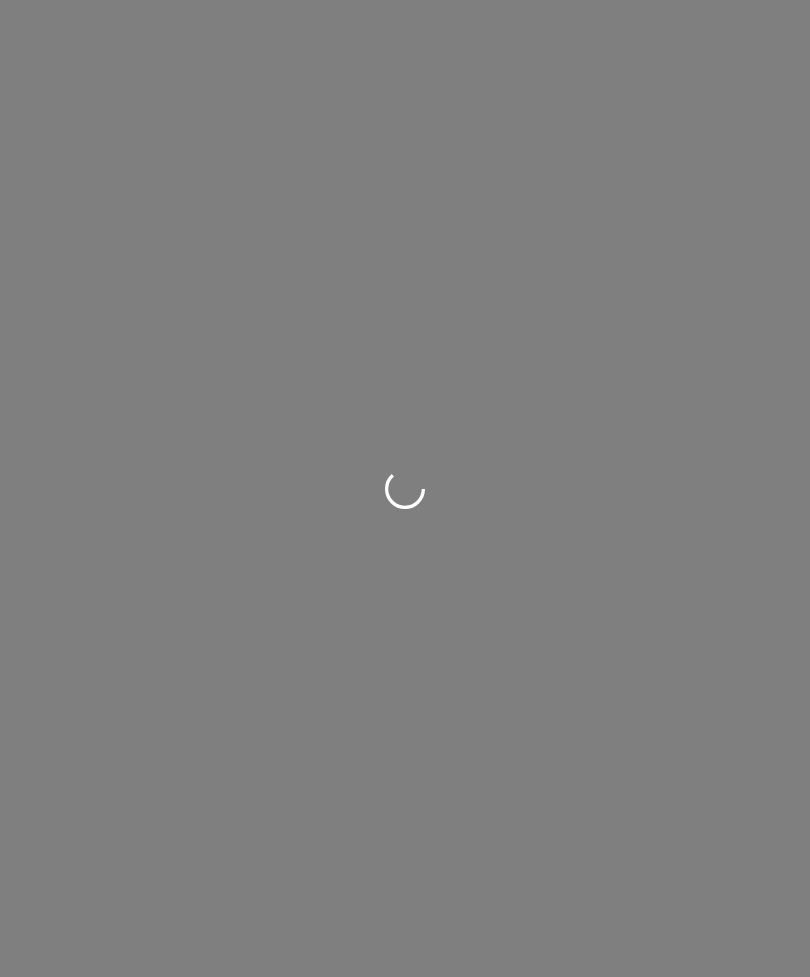 scroll, scrollTop: 0, scrollLeft: 0, axis: both 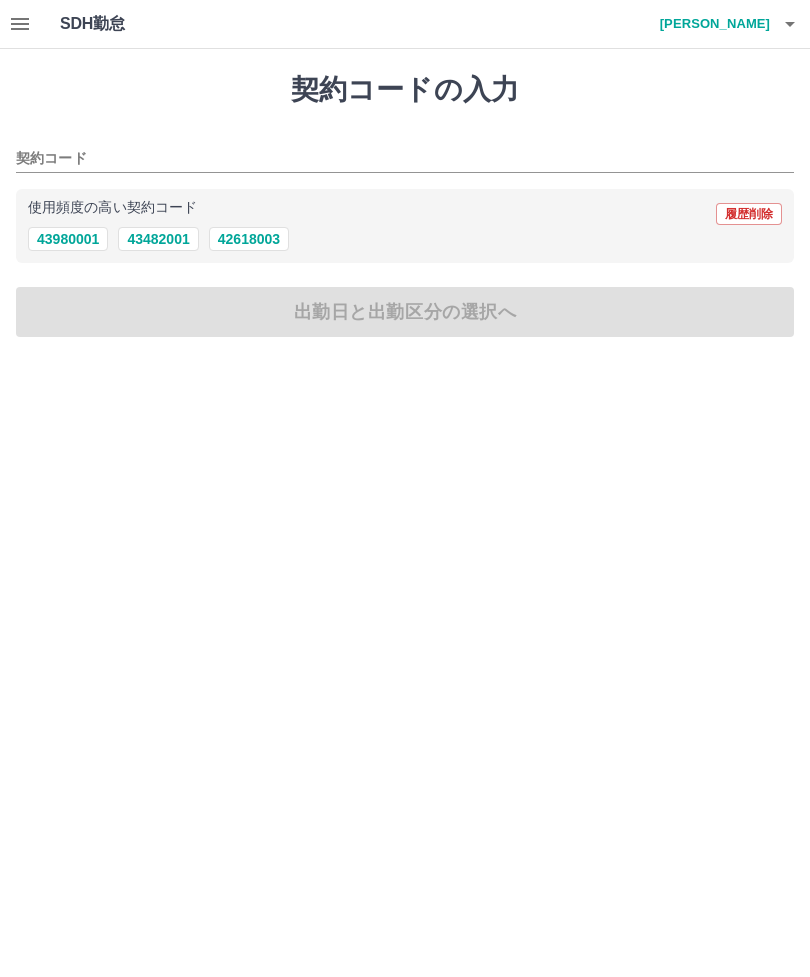 click on "42618003" at bounding box center (249, 239) 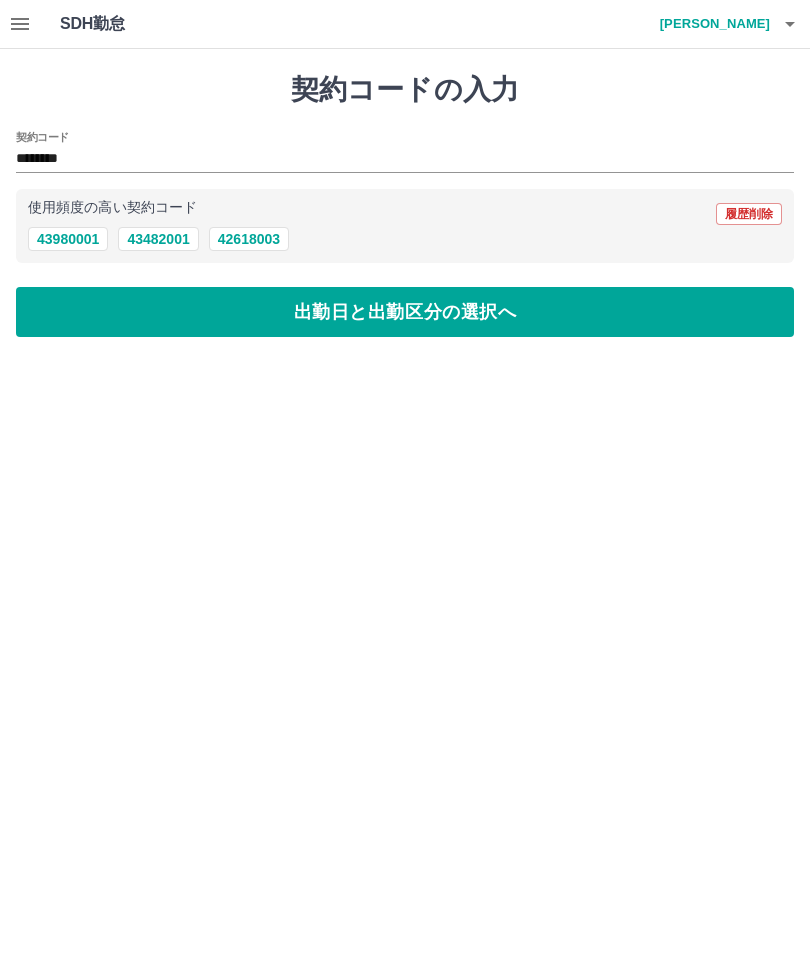click on "出勤日と出勤区分の選択へ" at bounding box center (405, 312) 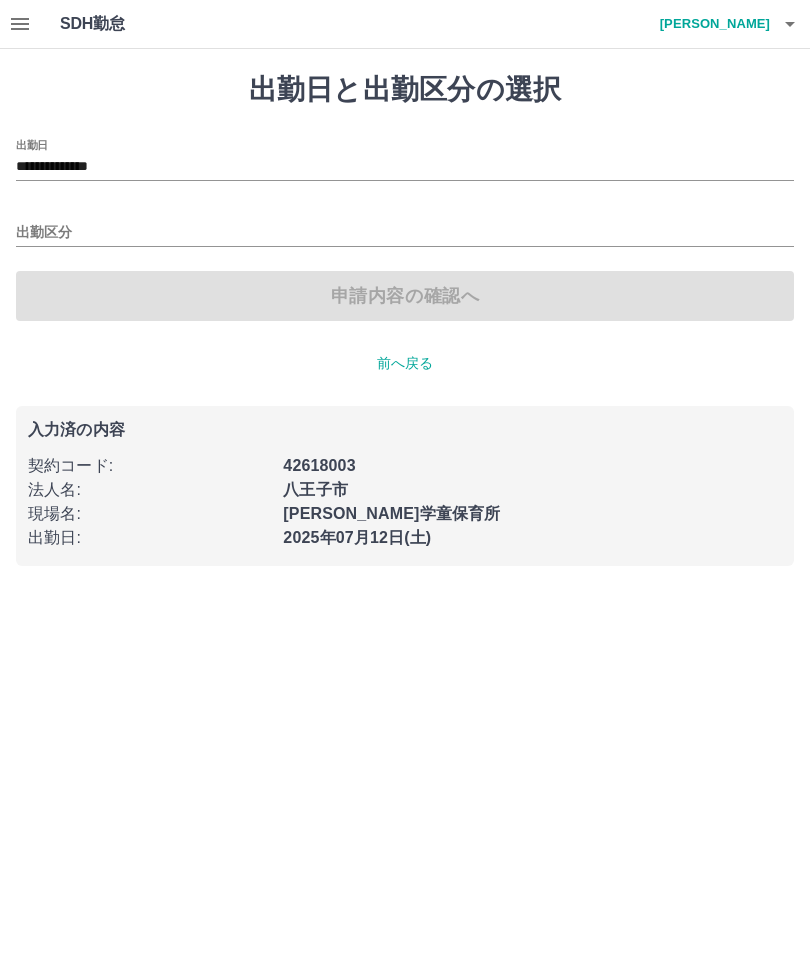 click on "出勤区分" at bounding box center (405, 233) 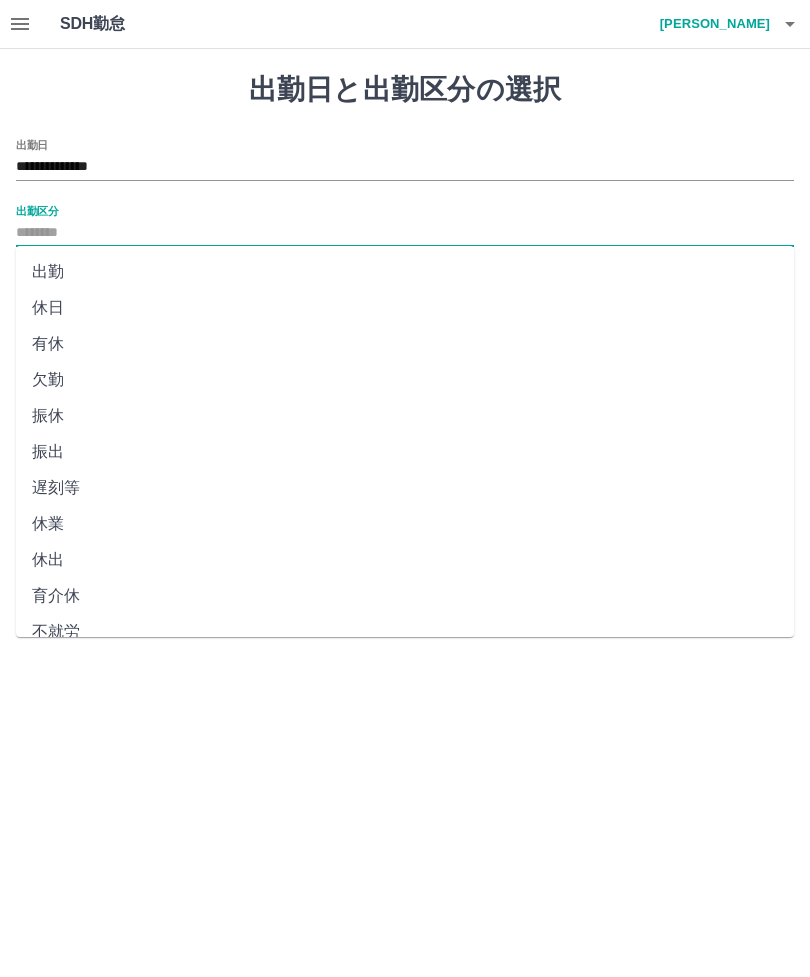 click on "振出" at bounding box center [405, 452] 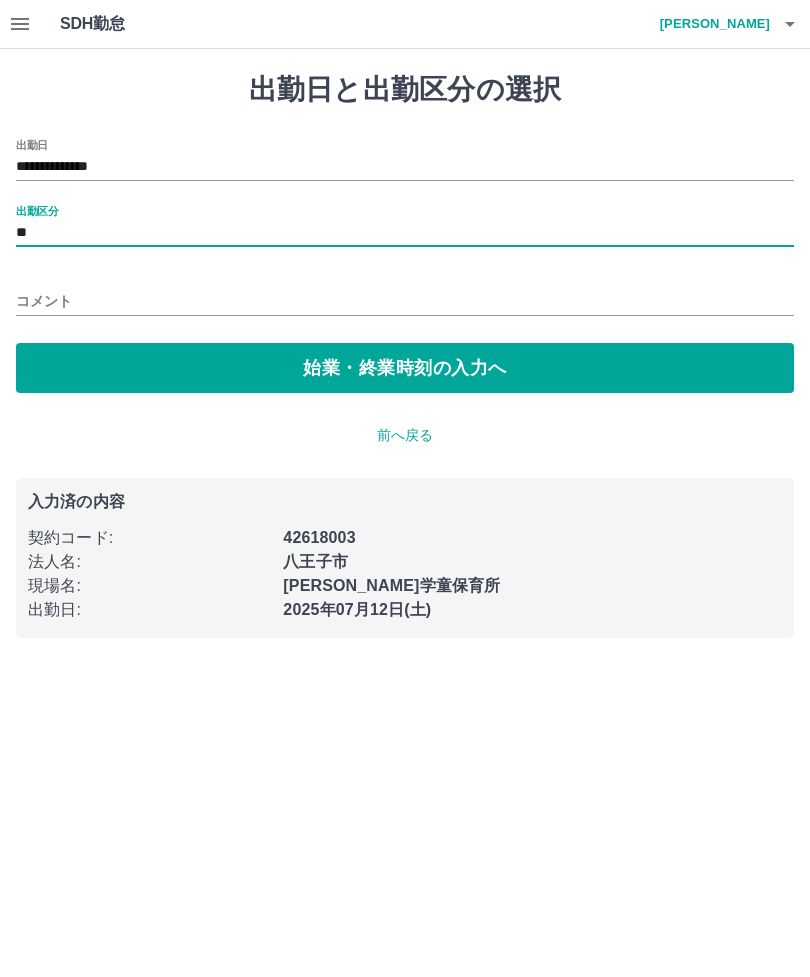 click on "前へ戻る" at bounding box center [405, 435] 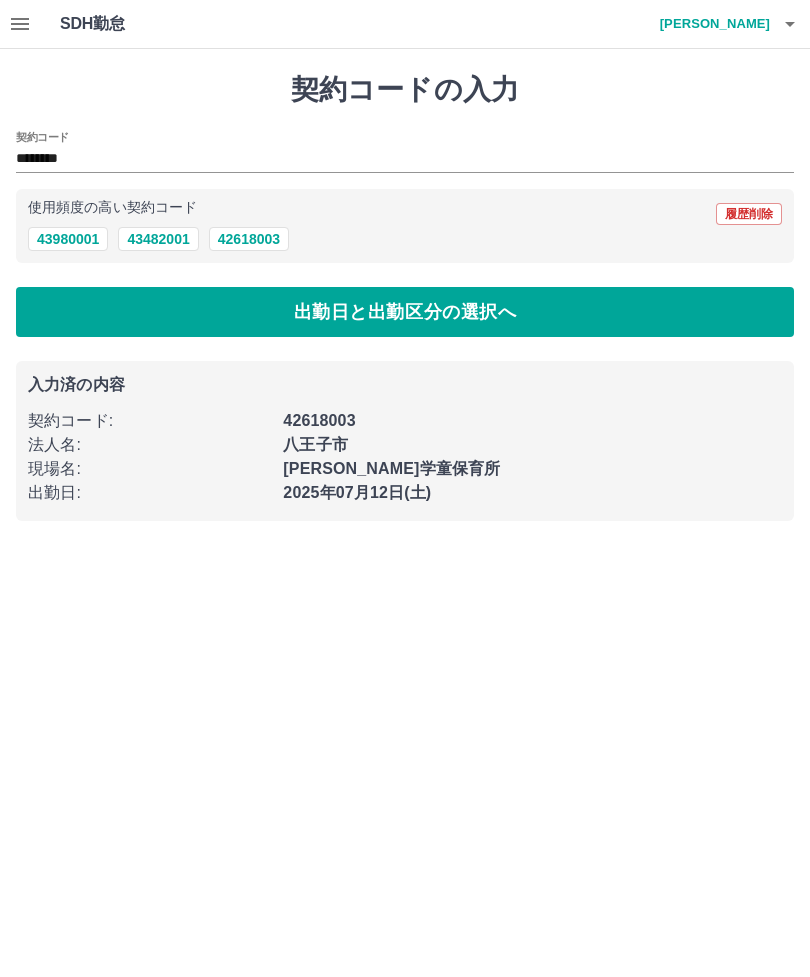 click on "出勤日と出勤区分の選択へ" at bounding box center [405, 312] 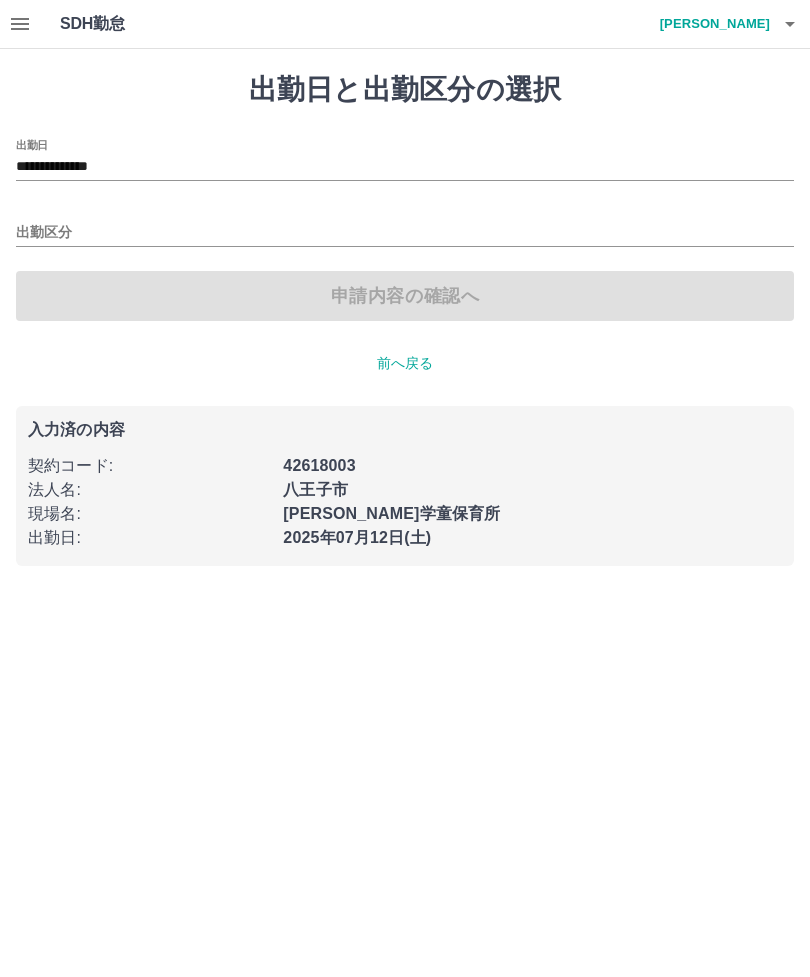 click on "出勤区分" at bounding box center (405, 233) 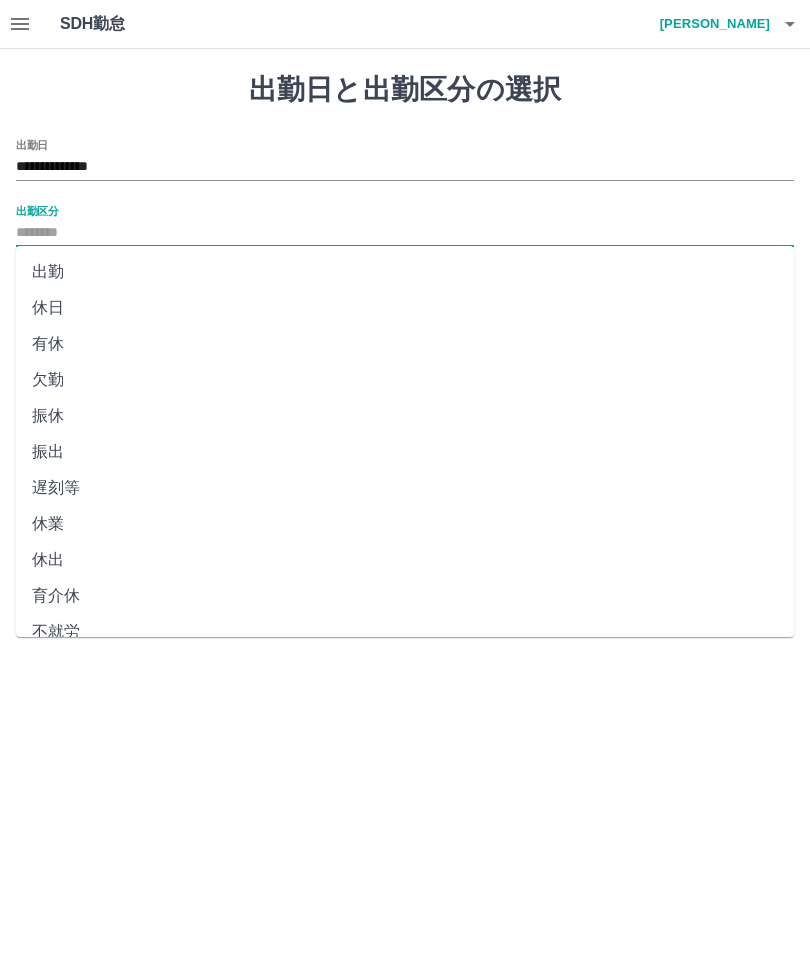 click on "振出" at bounding box center [405, 452] 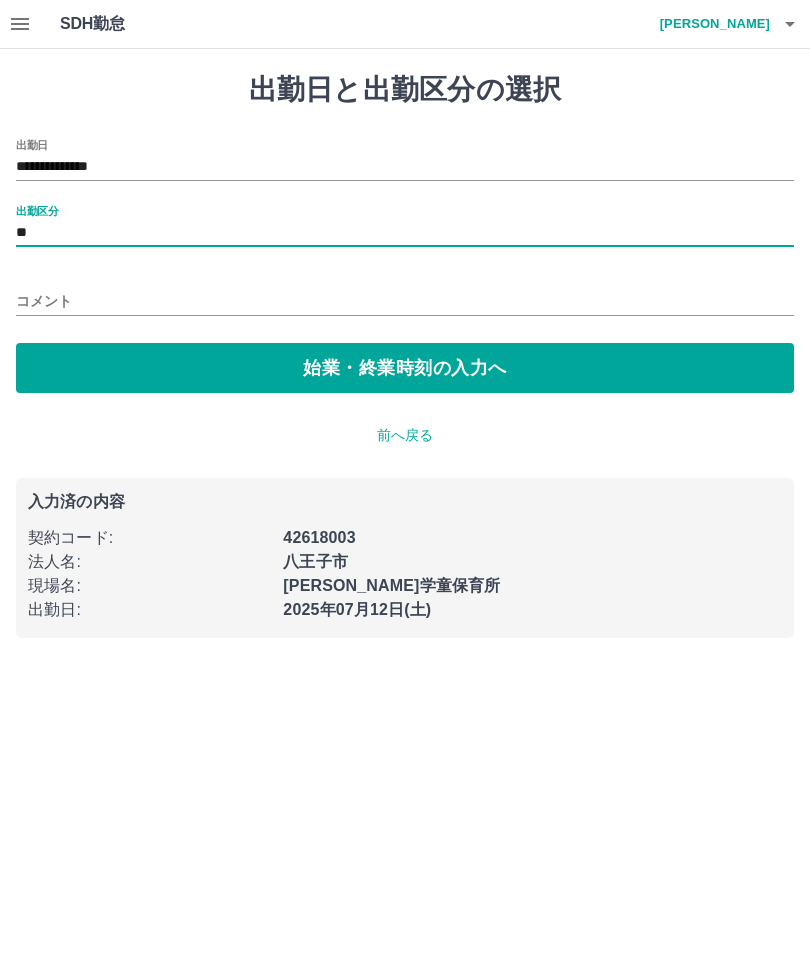 click on "始業・終業時刻の入力へ" at bounding box center (405, 368) 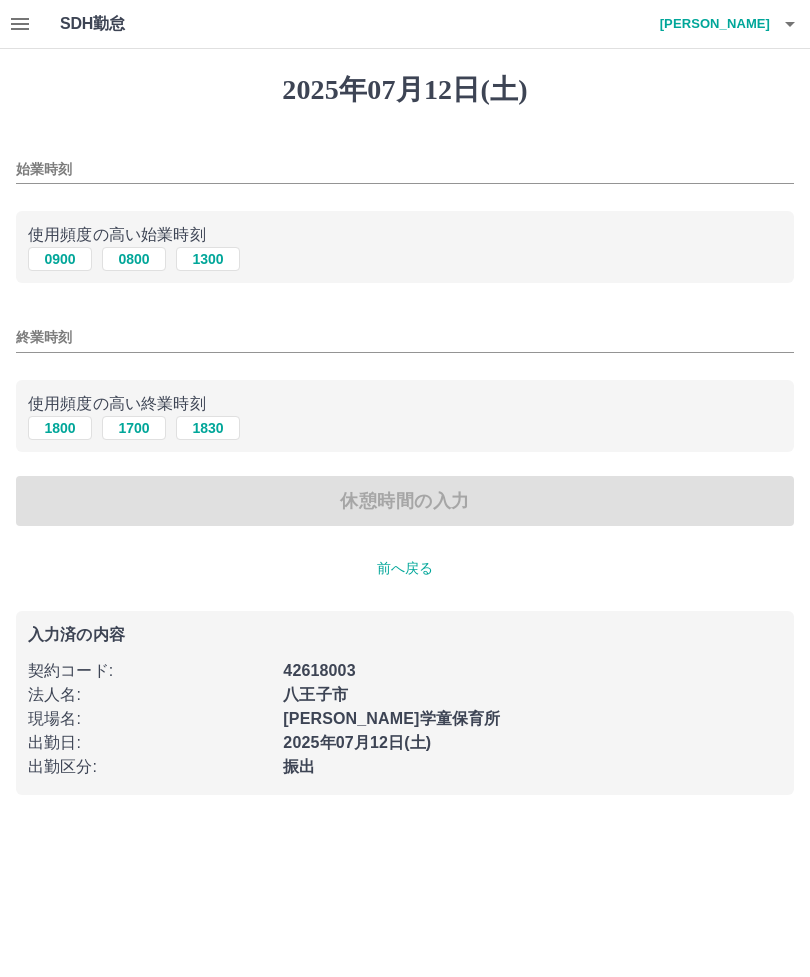 click on "0800" at bounding box center [134, 259] 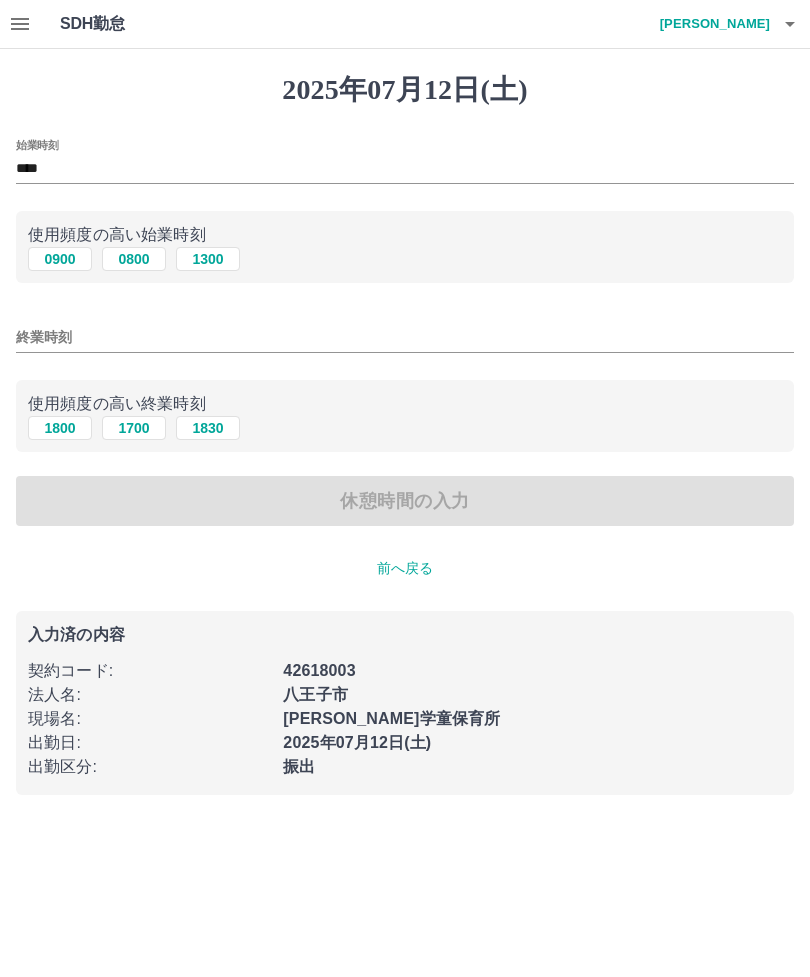 click on "終業時刻" at bounding box center [405, 337] 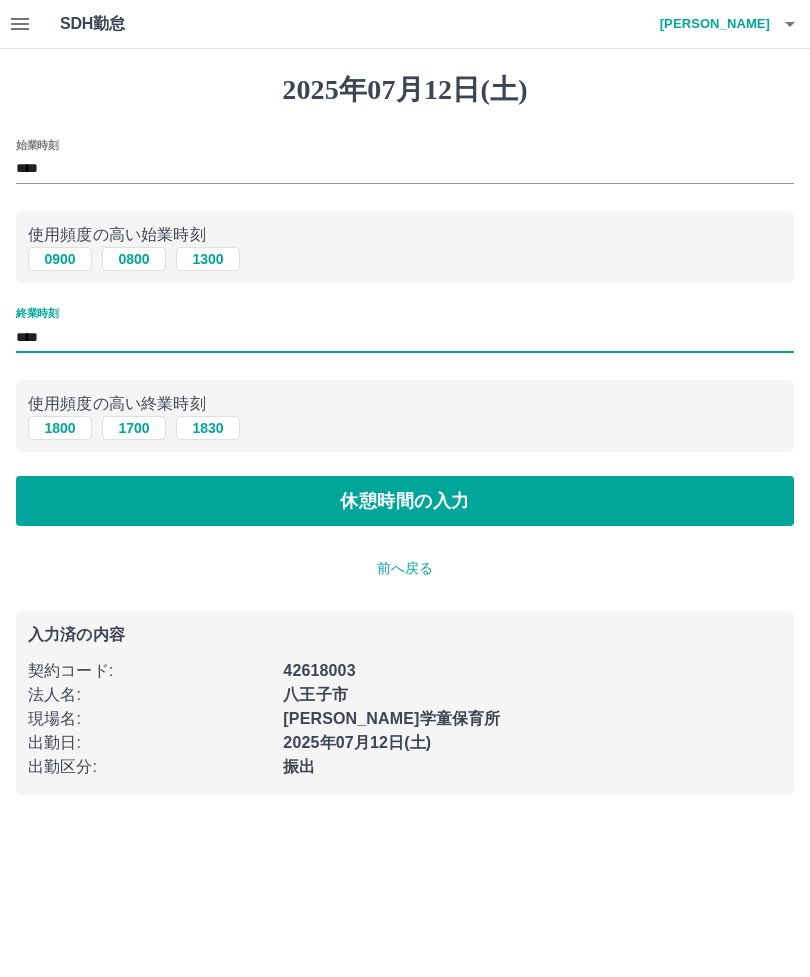 type on "****" 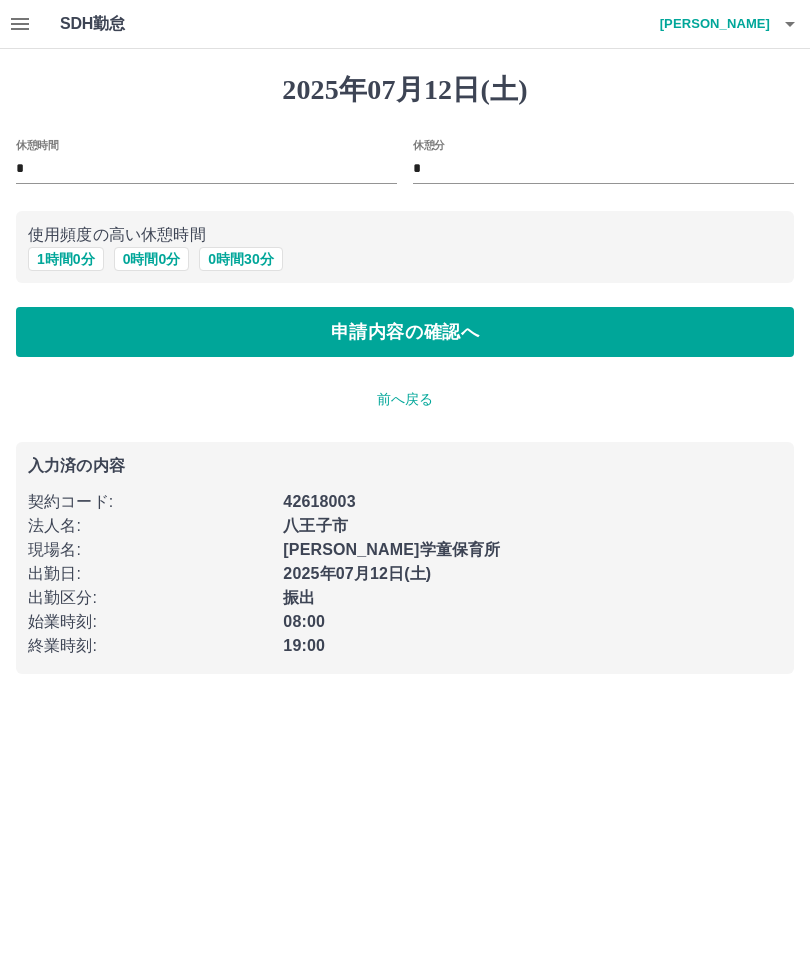 click on "1 時間 0 分" at bounding box center (66, 259) 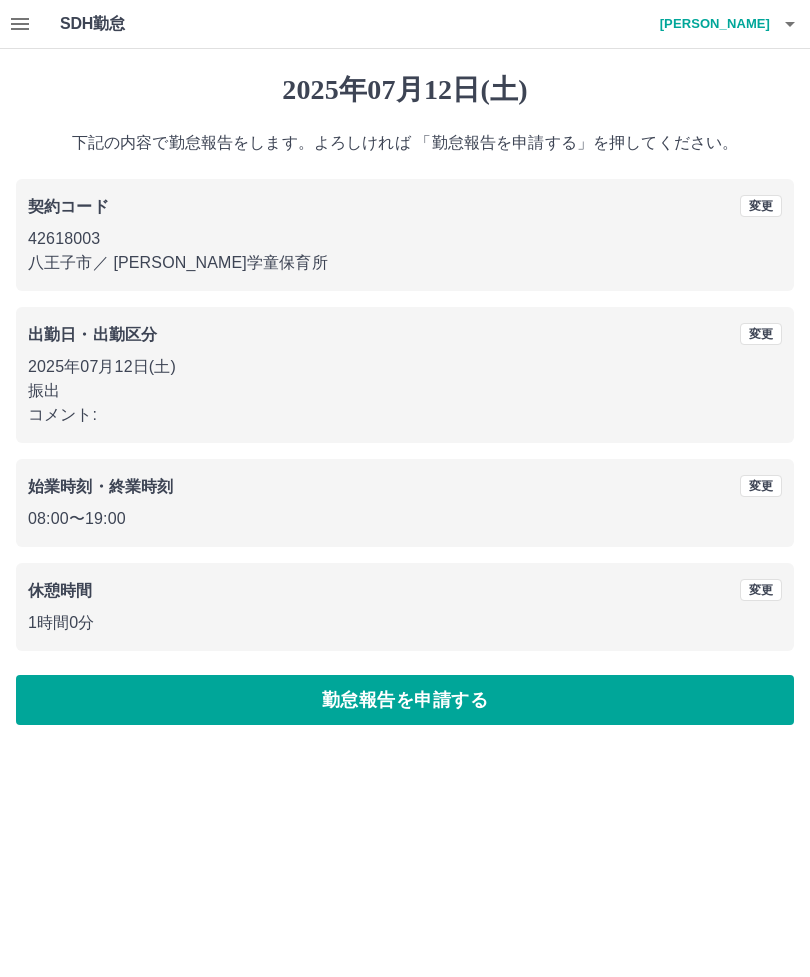 click on "勤怠報告を申請する" at bounding box center (405, 700) 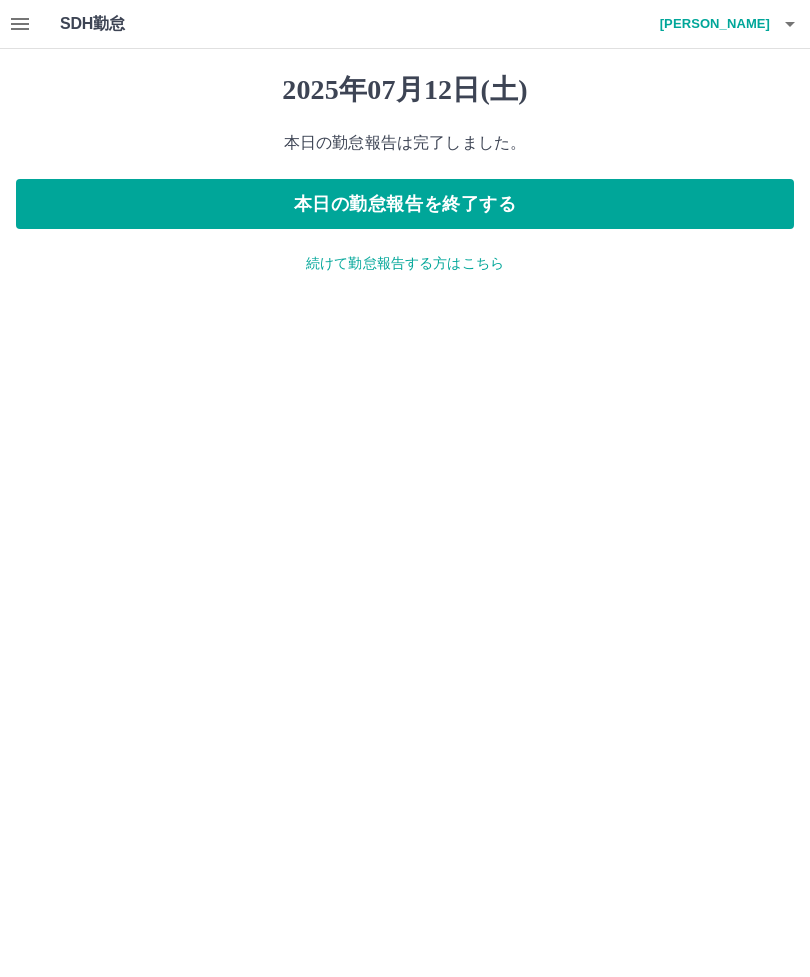 click on "2025年07月12日(土) 本日の勤怠報告は完了しました。 本日の勤怠報告を終了する 続けて勤怠報告する方はこちら" at bounding box center (405, 173) 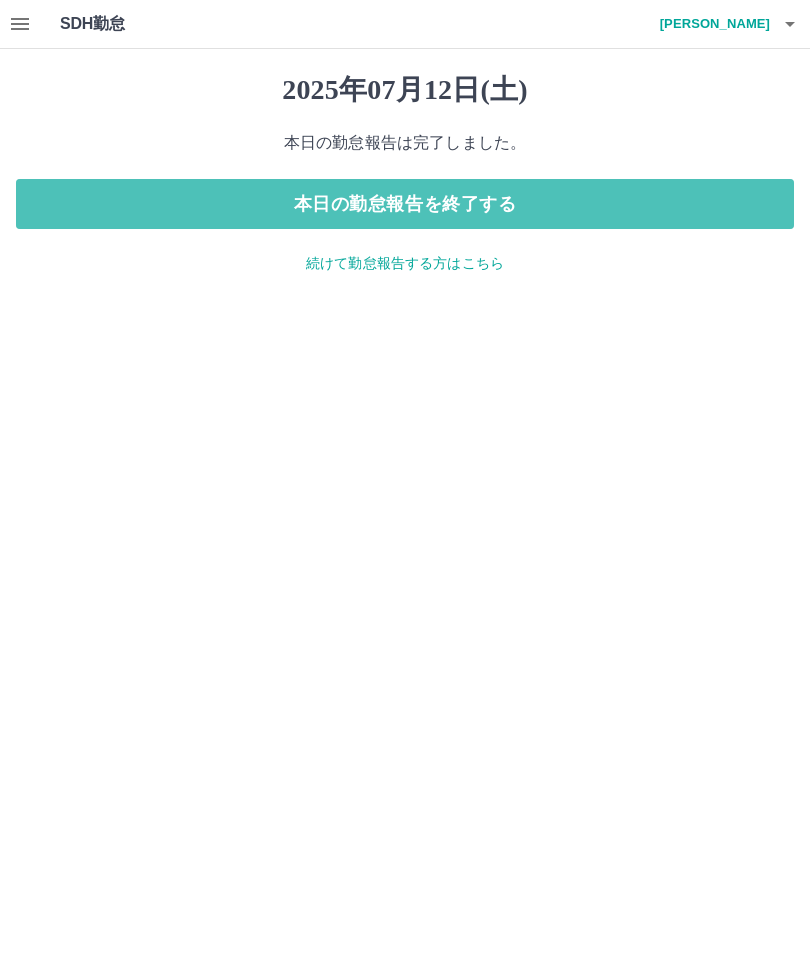 click on "本日の勤怠報告を終了する" at bounding box center (405, 204) 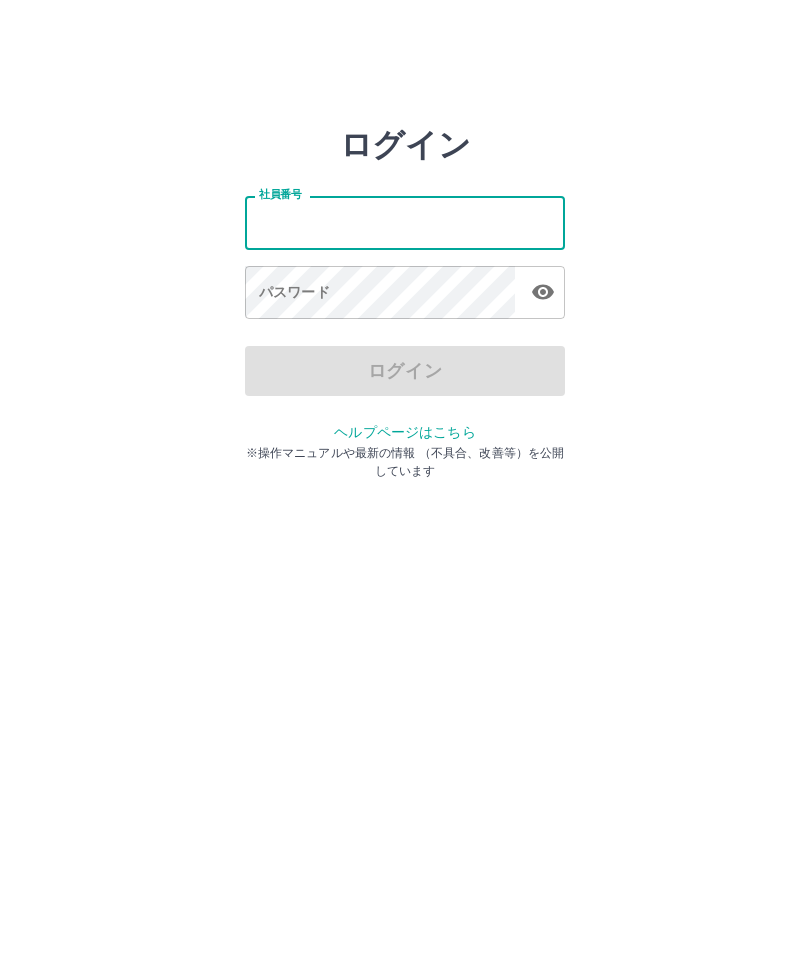 scroll, scrollTop: 0, scrollLeft: 0, axis: both 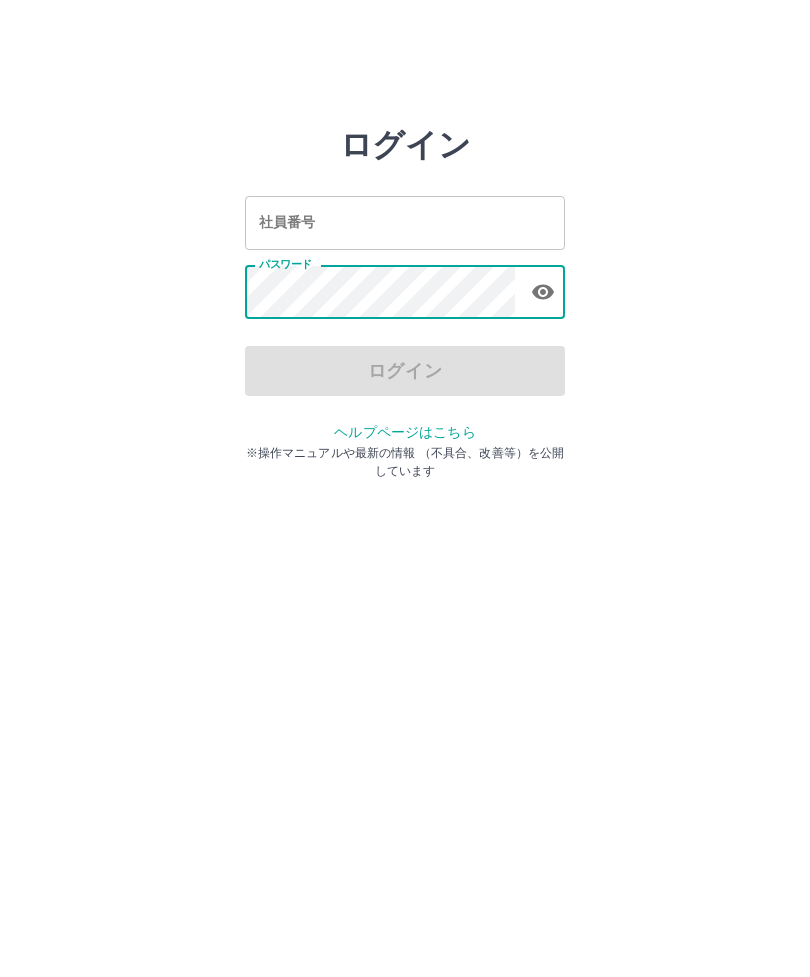 click on "社員番号" at bounding box center [405, 222] 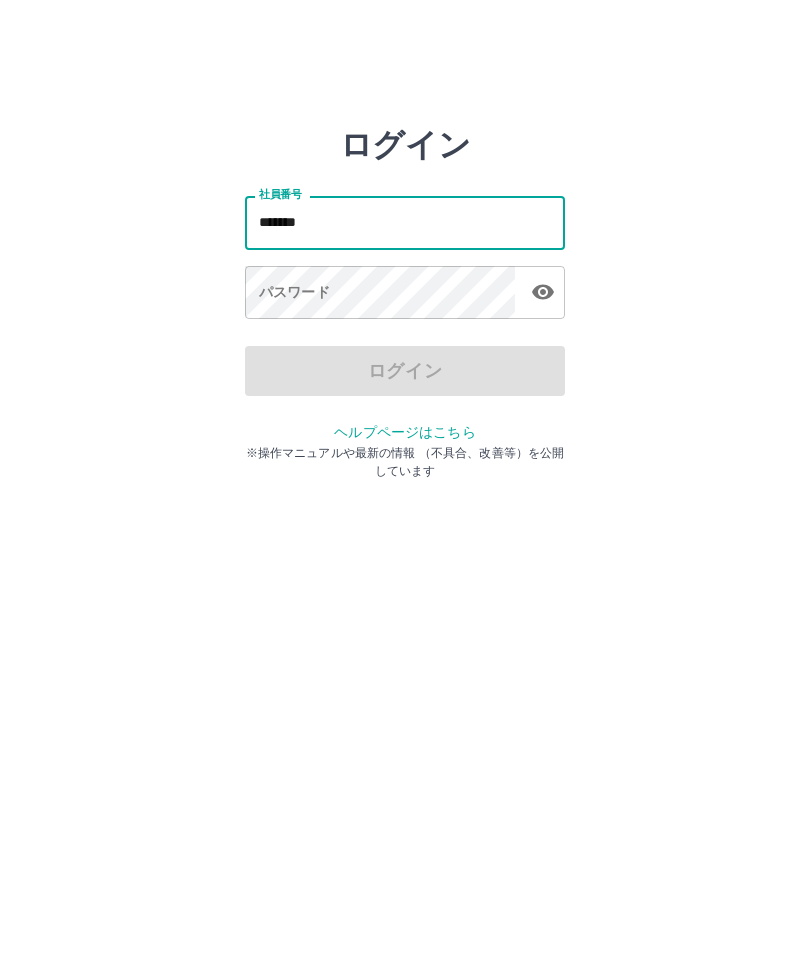 type on "*******" 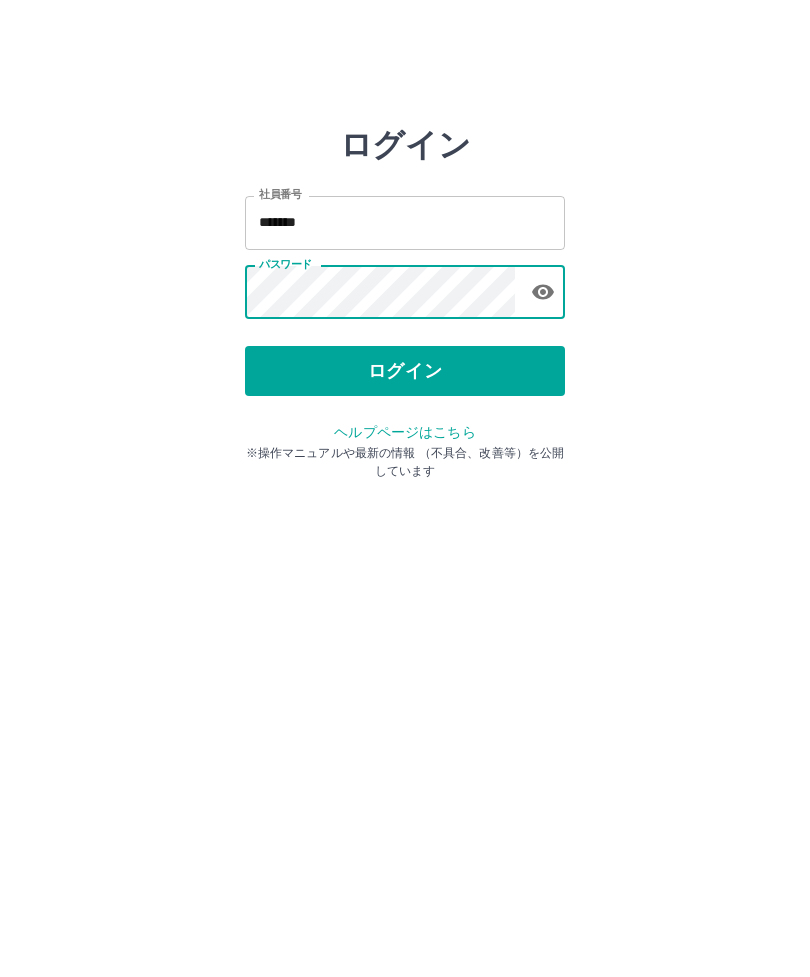 click on "ログイン" at bounding box center [405, 371] 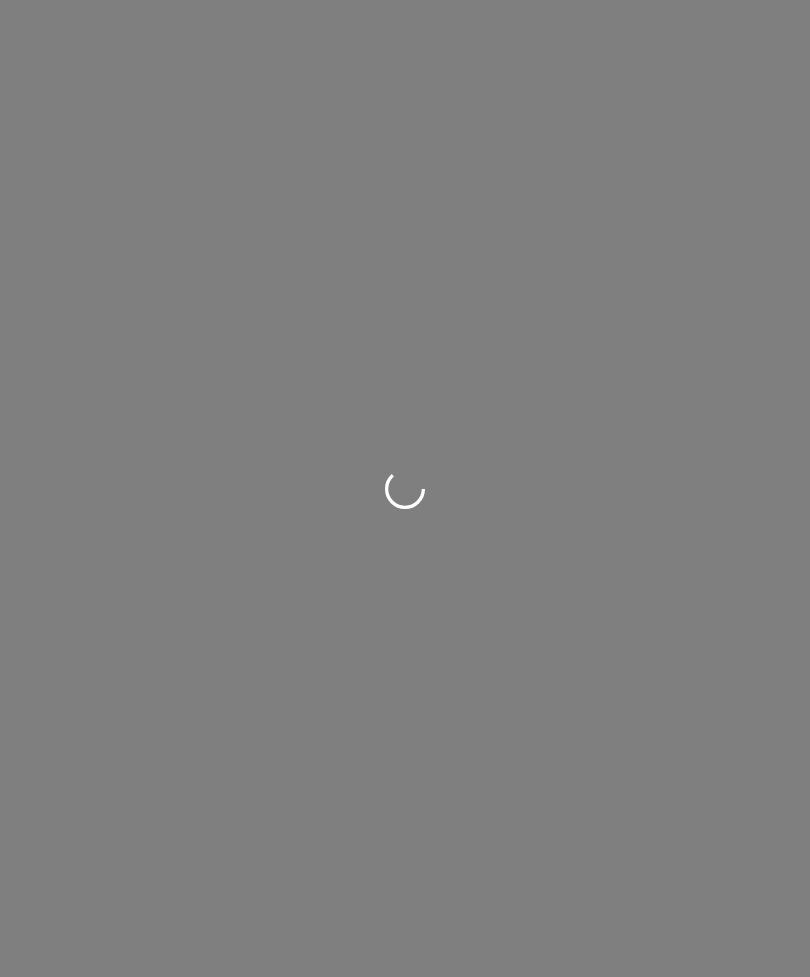 scroll, scrollTop: 0, scrollLeft: 0, axis: both 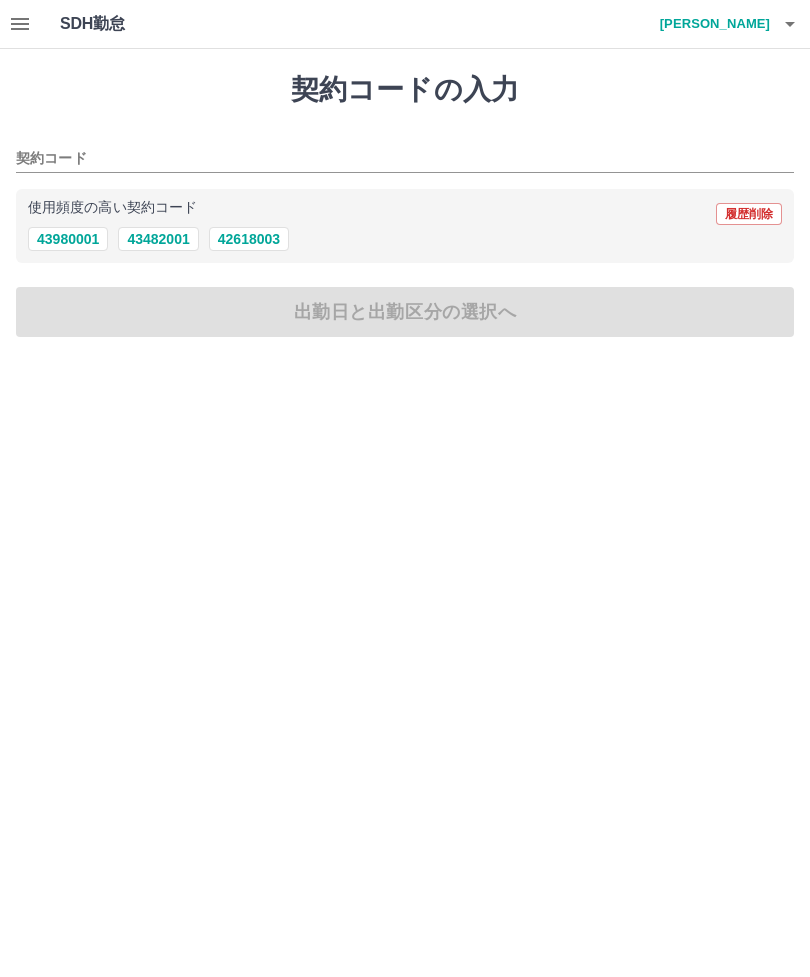 click on "42618003" at bounding box center [249, 239] 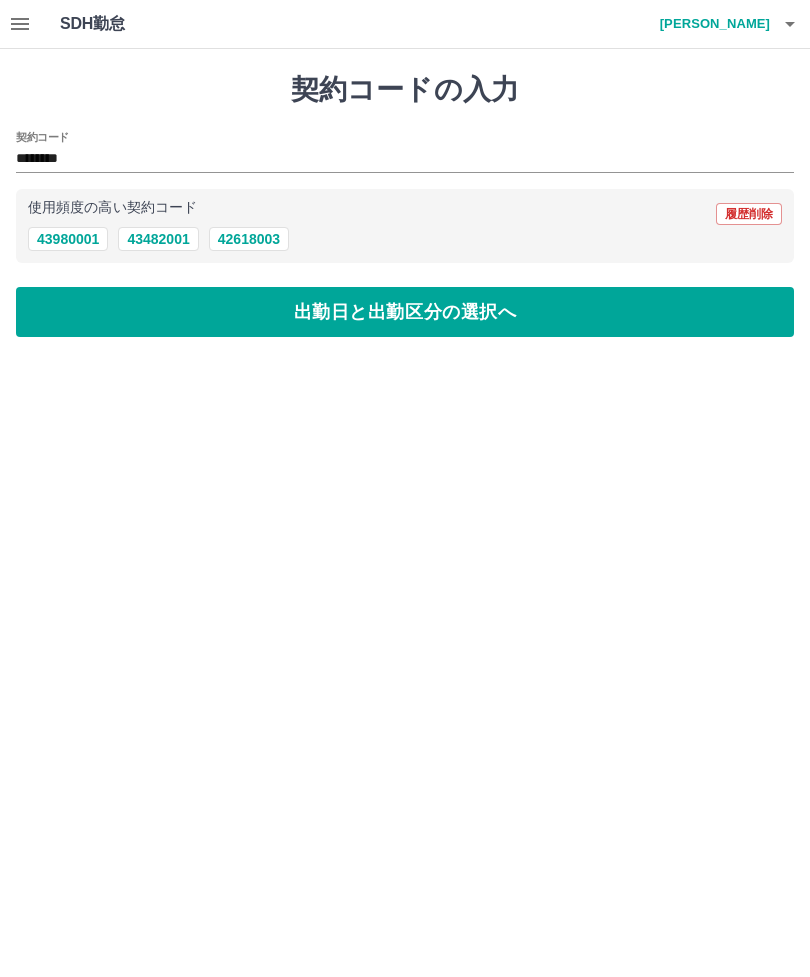 click on "出勤日と出勤区分の選択へ" at bounding box center [405, 312] 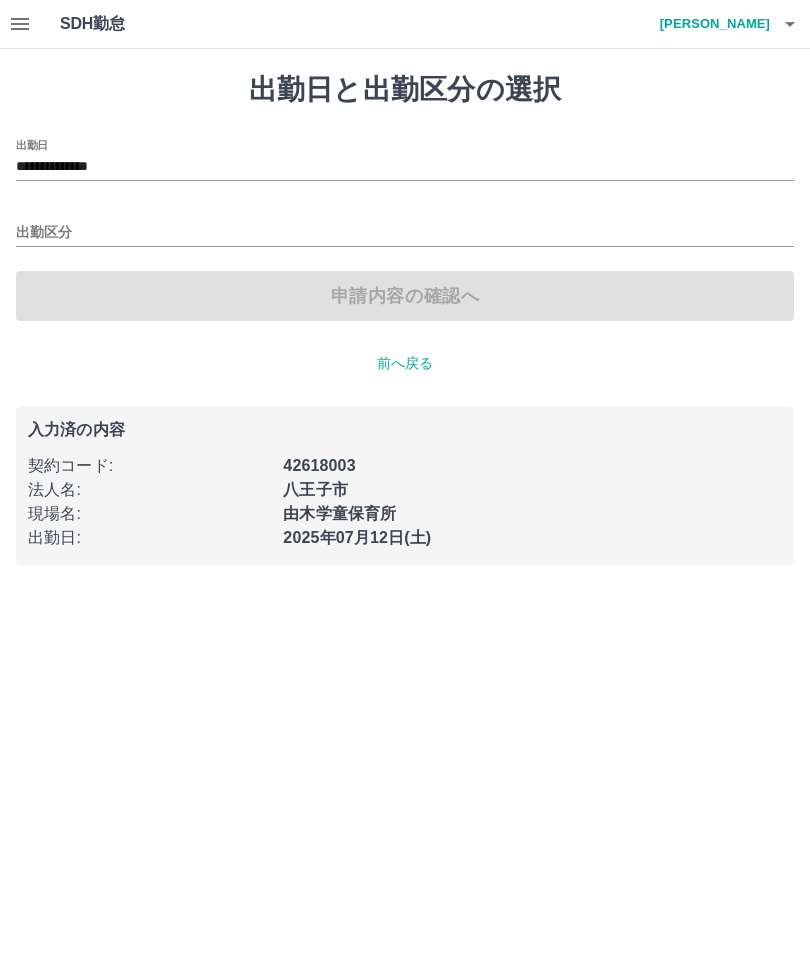 click on "出勤区分" at bounding box center [405, 233] 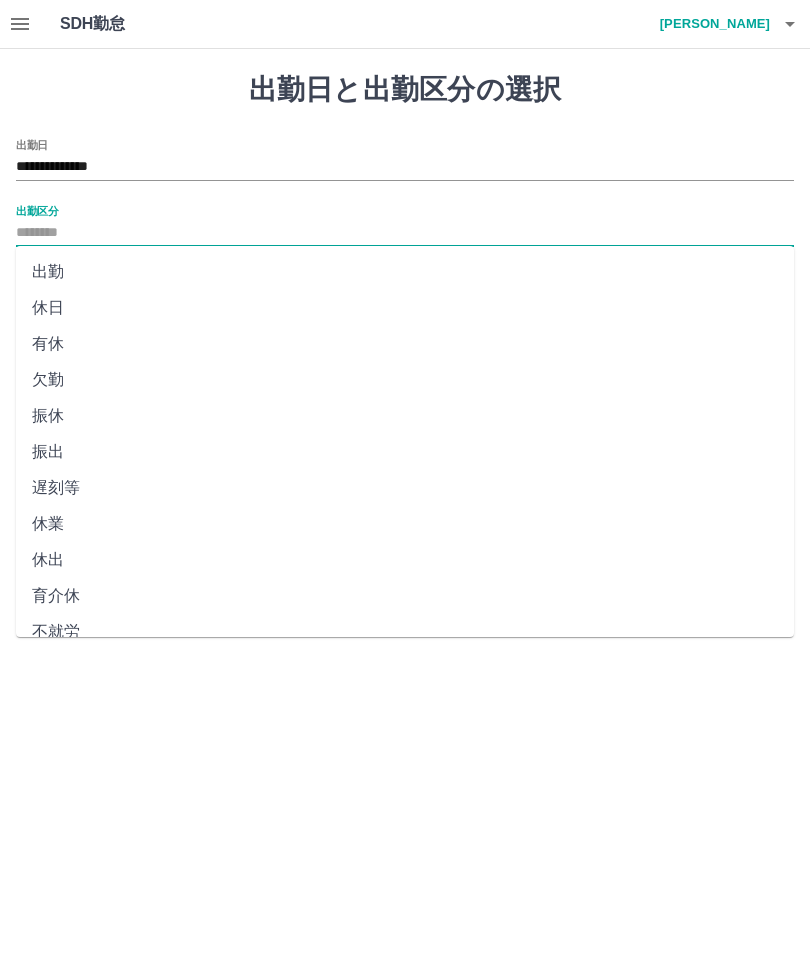 click on "出勤" at bounding box center (405, 272) 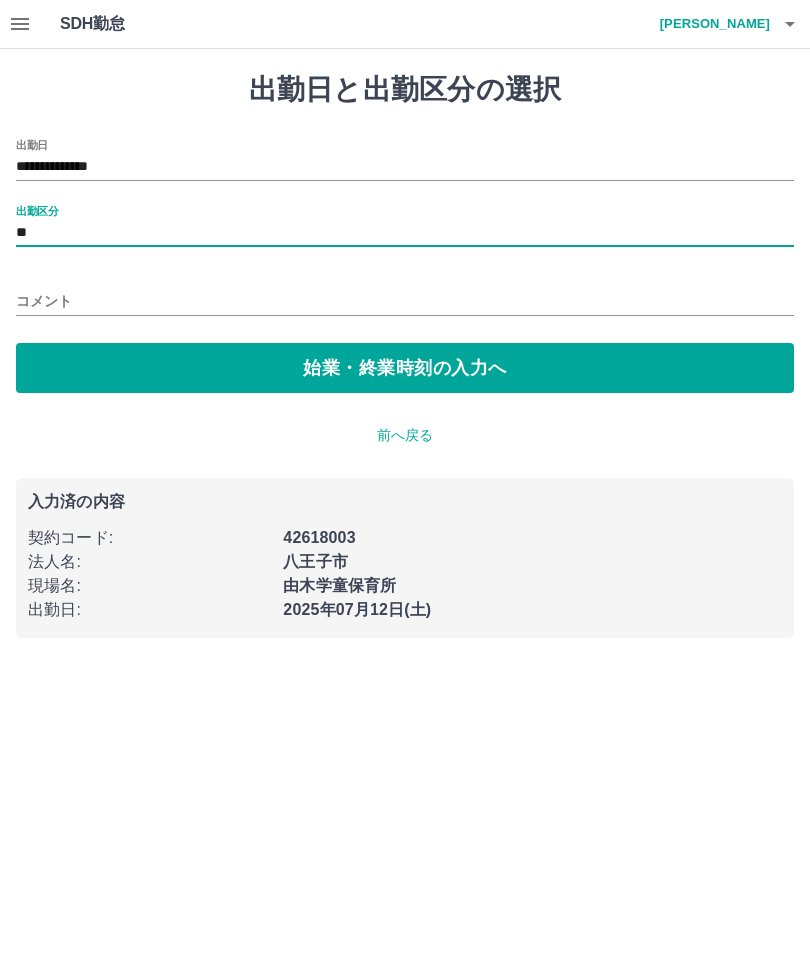 click on "始業・終業時刻の入力へ" at bounding box center (405, 368) 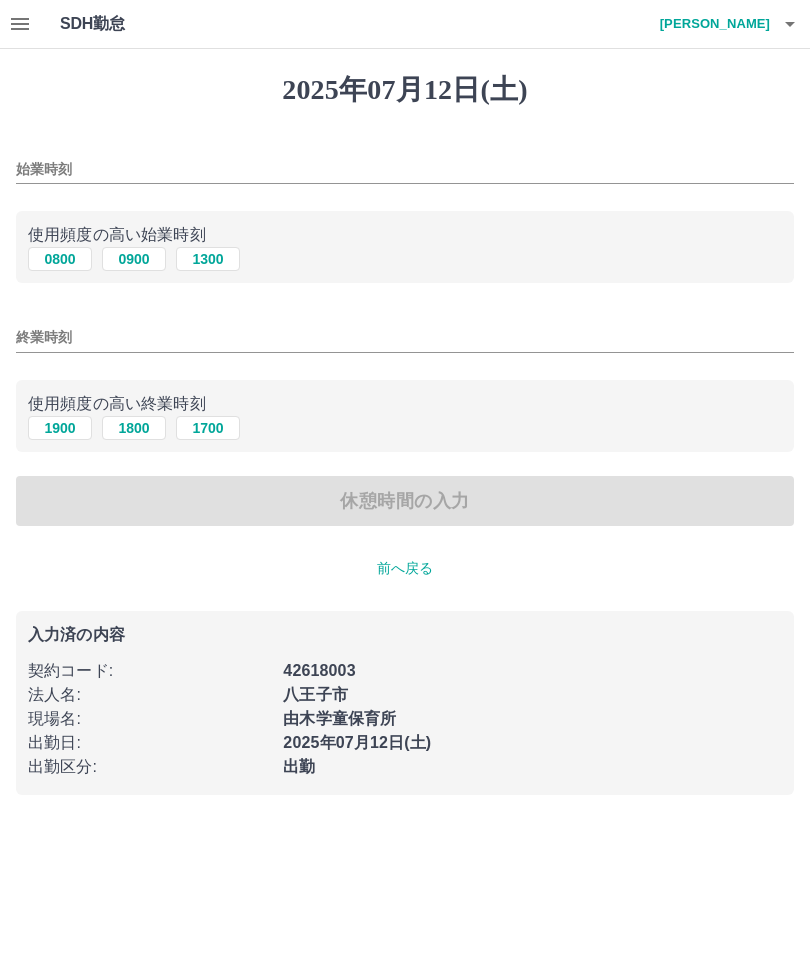 click on "1300" at bounding box center [208, 259] 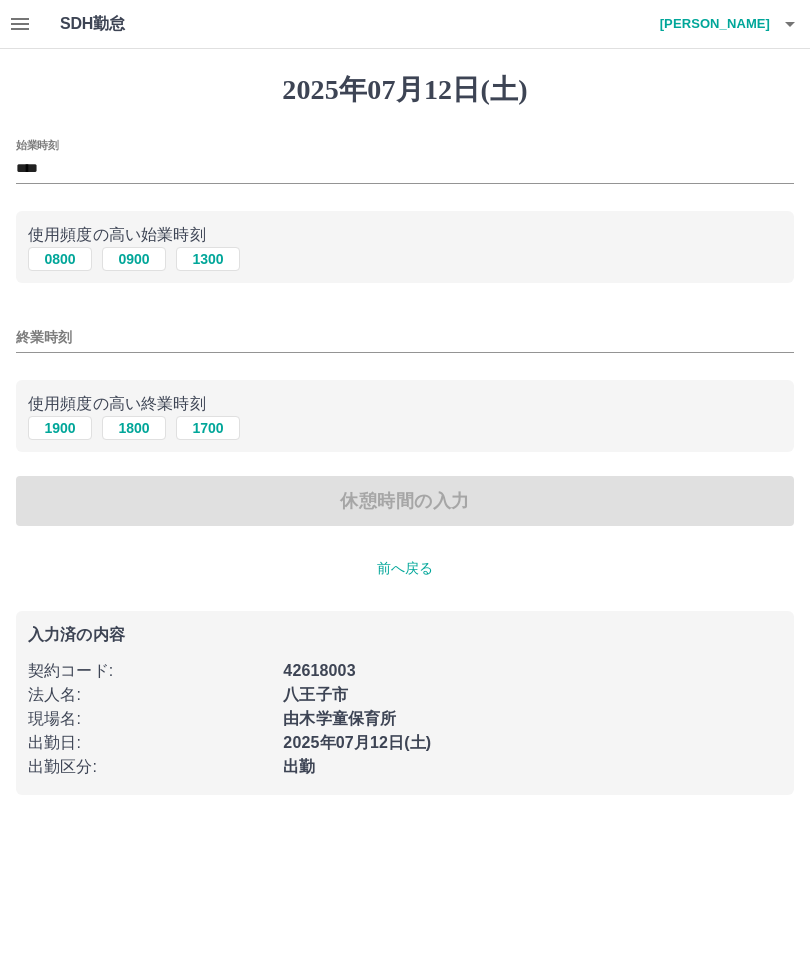 click on "1900" at bounding box center (60, 428) 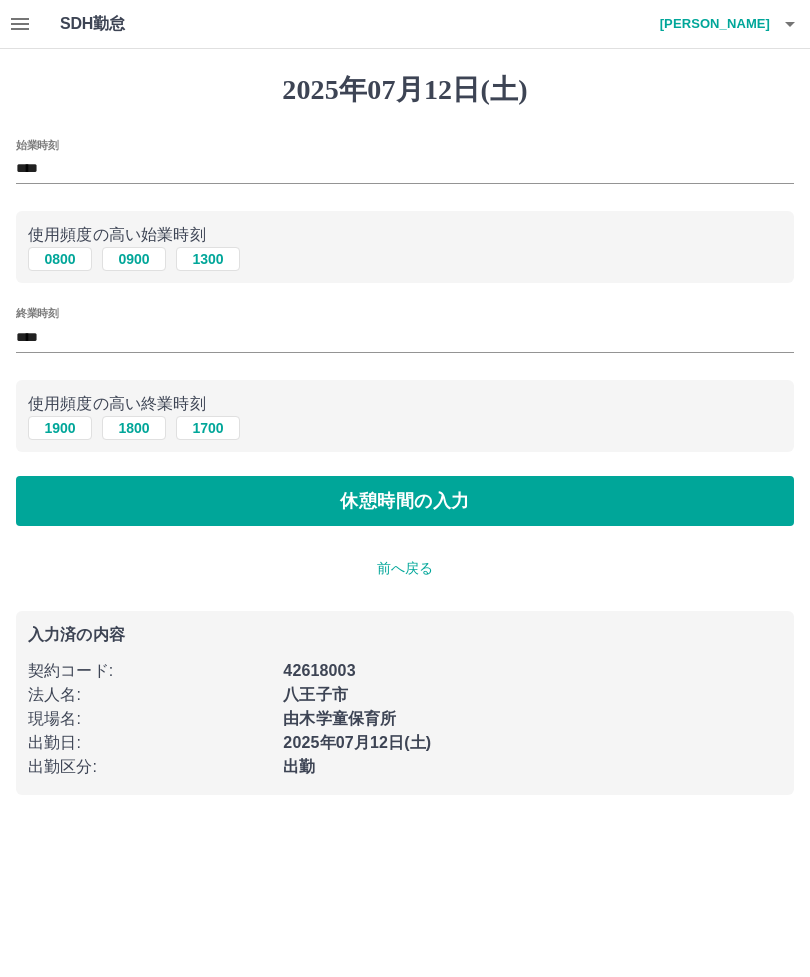 click on "休憩時間の入力" at bounding box center [405, 501] 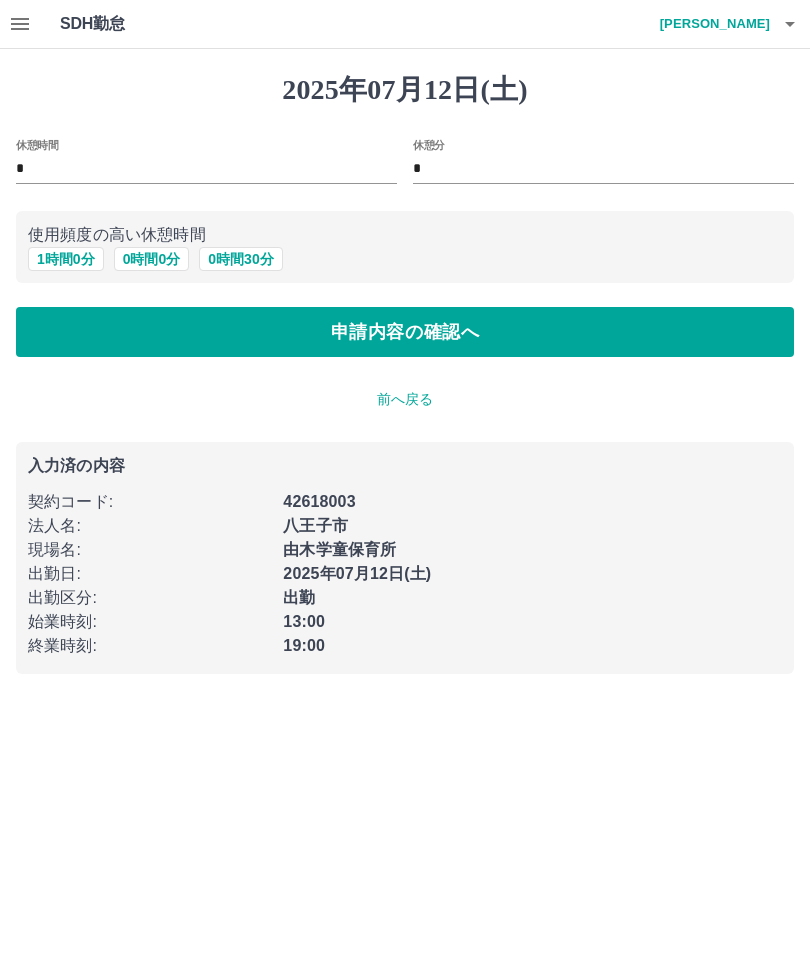 click on "申請内容の確認へ" at bounding box center [405, 332] 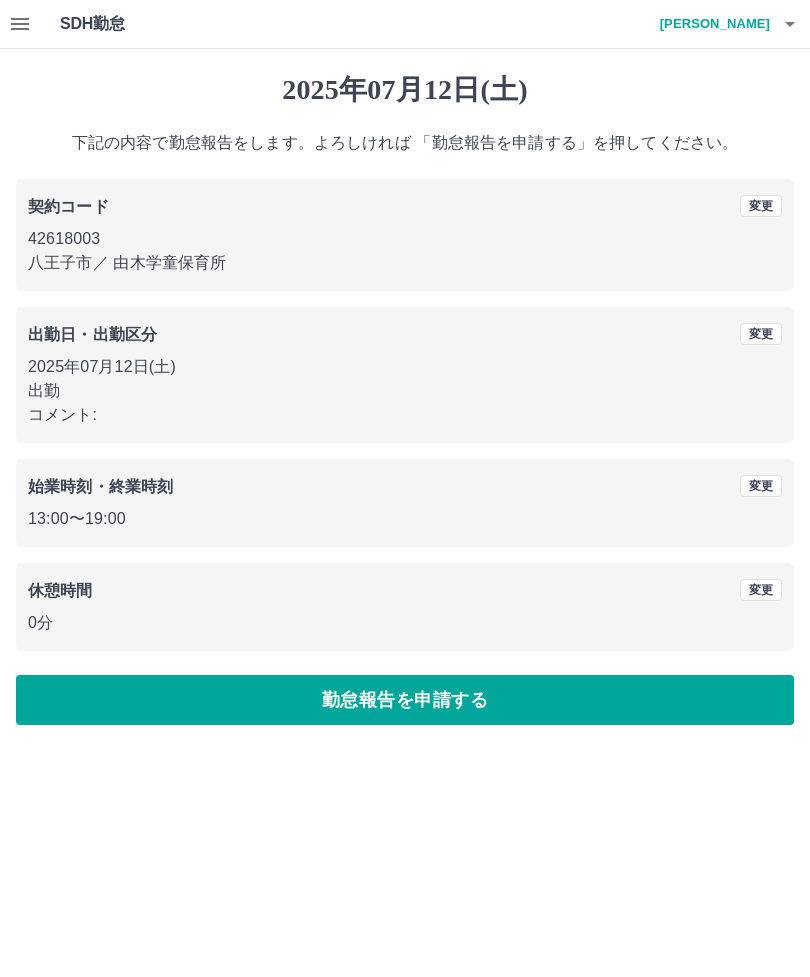click on "勤怠報告を申請する" at bounding box center [405, 700] 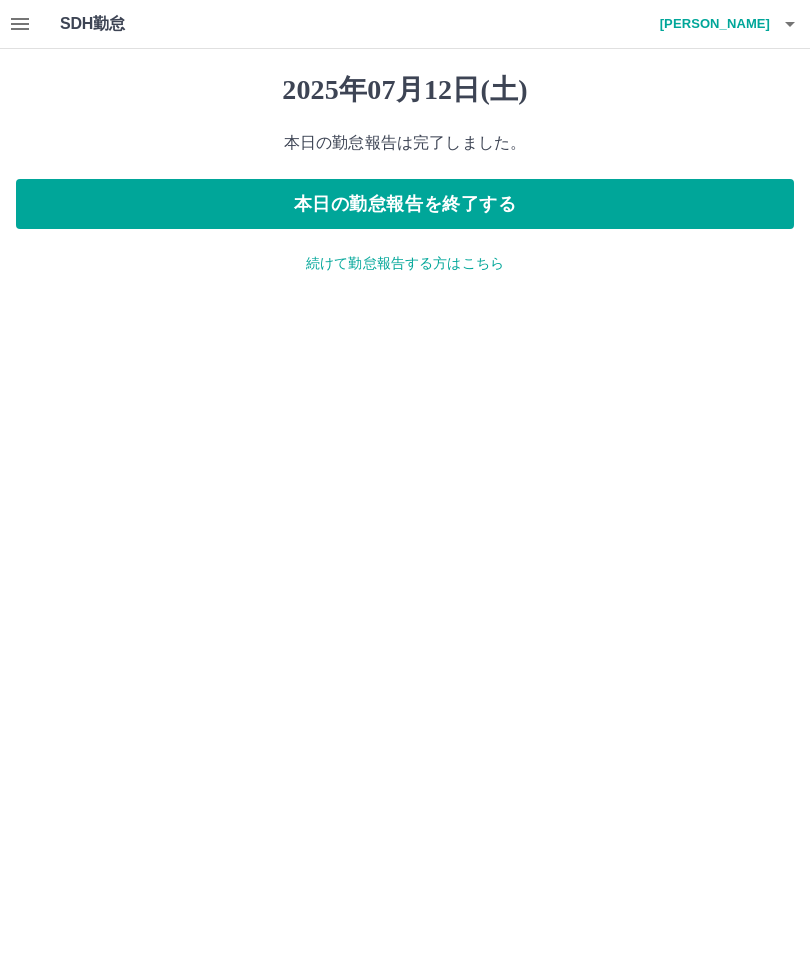 click on "本日の勤怠報告を終了する" at bounding box center [405, 204] 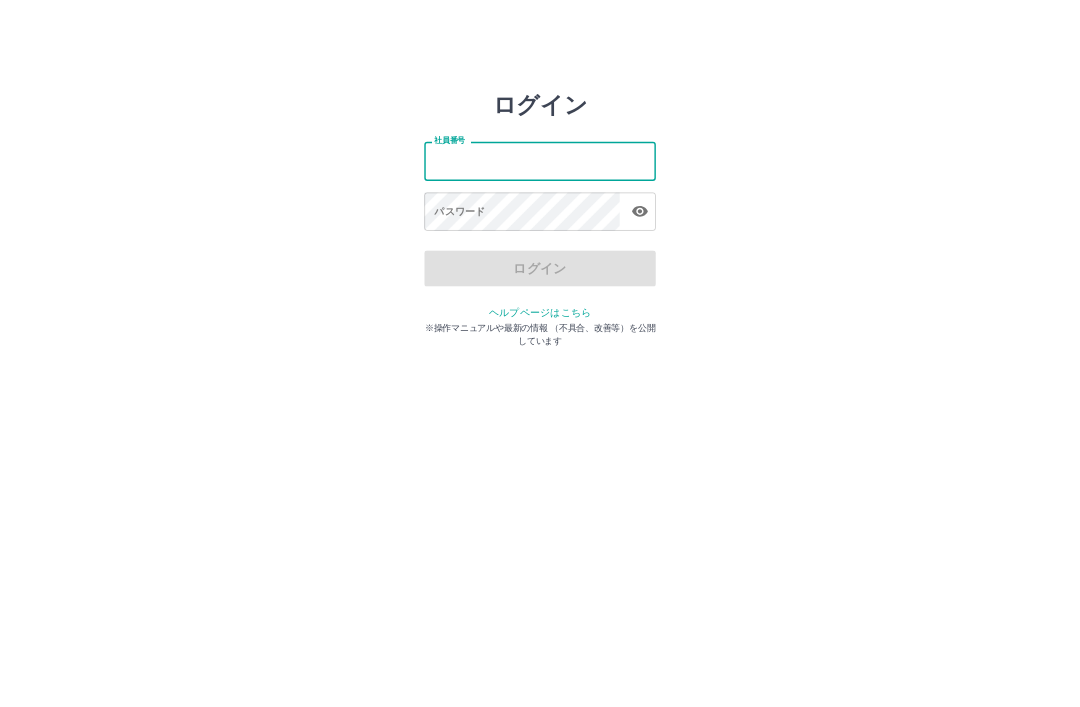 scroll, scrollTop: 0, scrollLeft: 0, axis: both 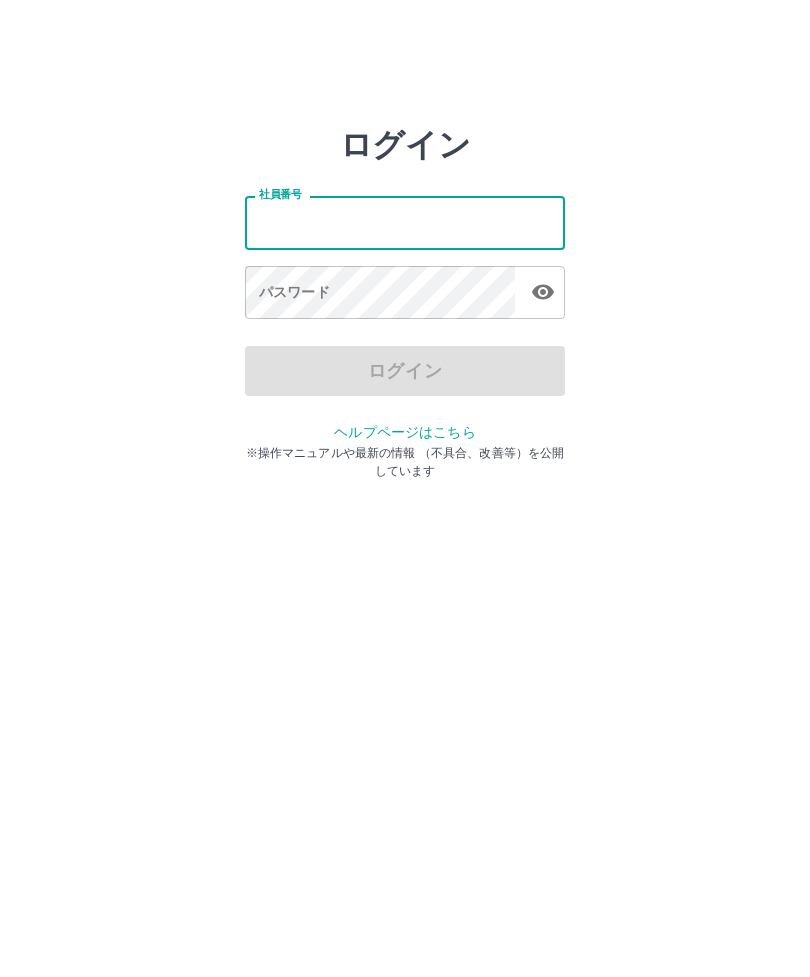click on "ログイン 社員番号 社員番号 パスワード パスワード ログイン ヘルプページはこちら ※操作マニュアルや最新の情報 （不具合、改善等）を公開しています" at bounding box center (405, 223) 